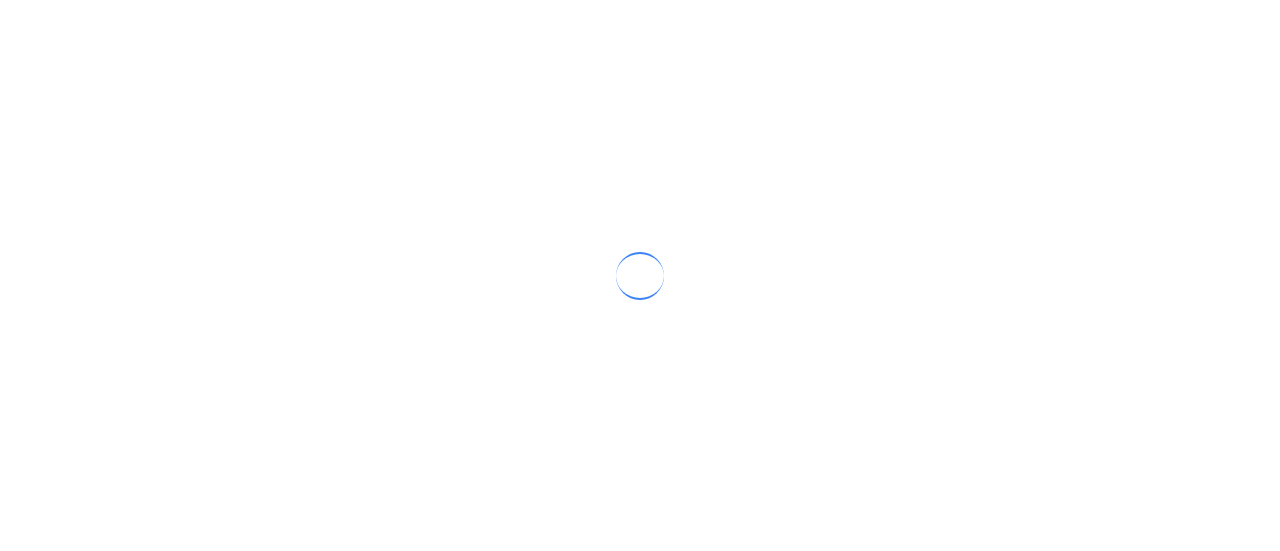 scroll, scrollTop: 0, scrollLeft: 0, axis: both 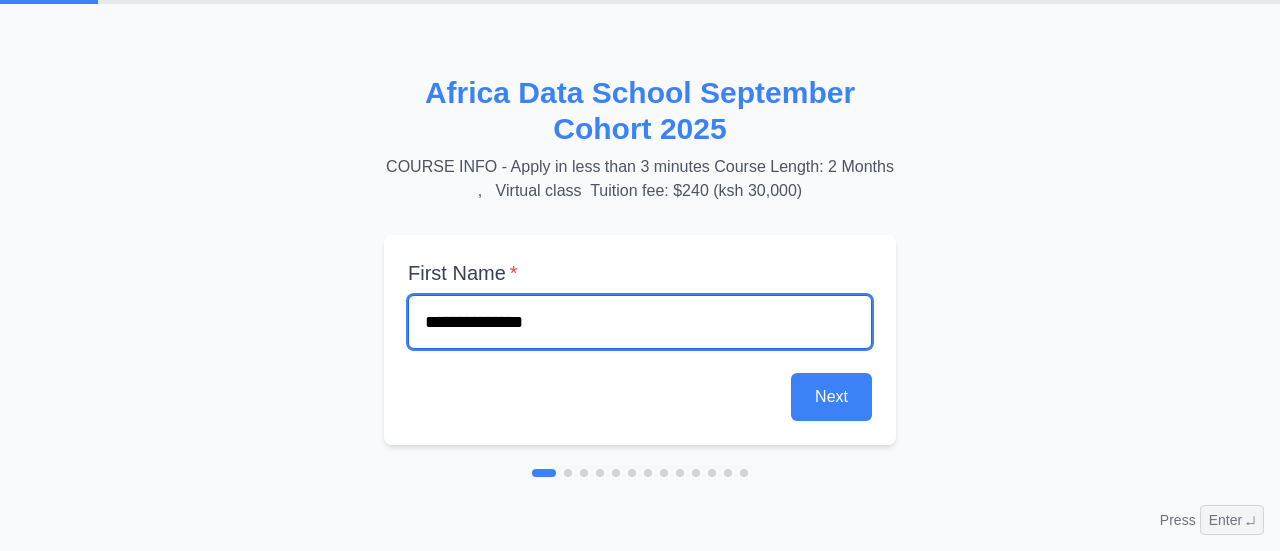 type on "**********" 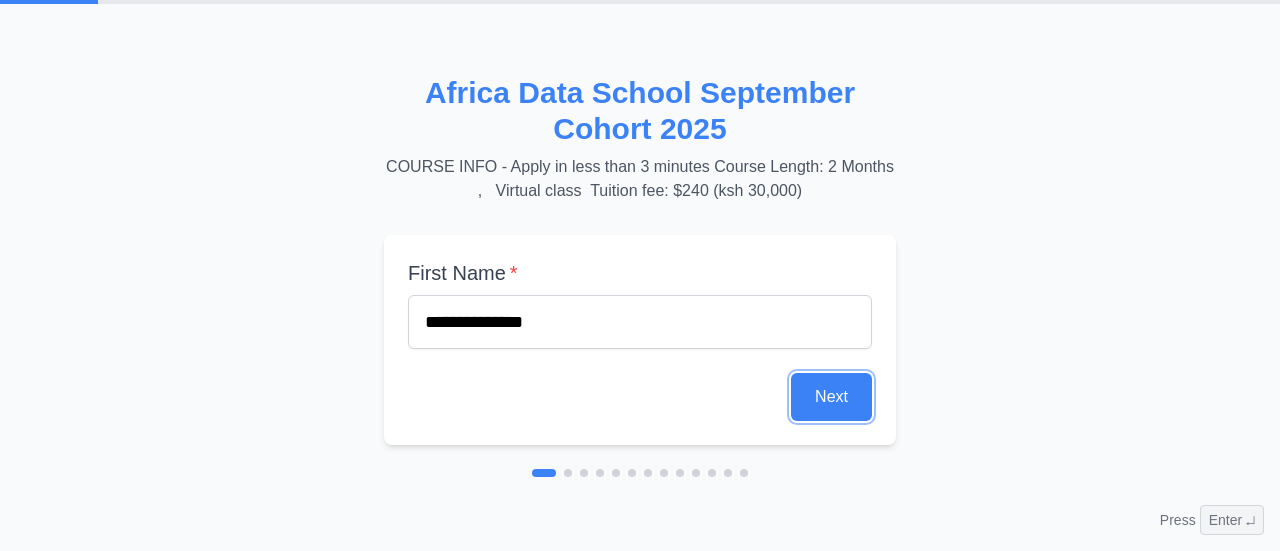 click on "Next" at bounding box center [831, 397] 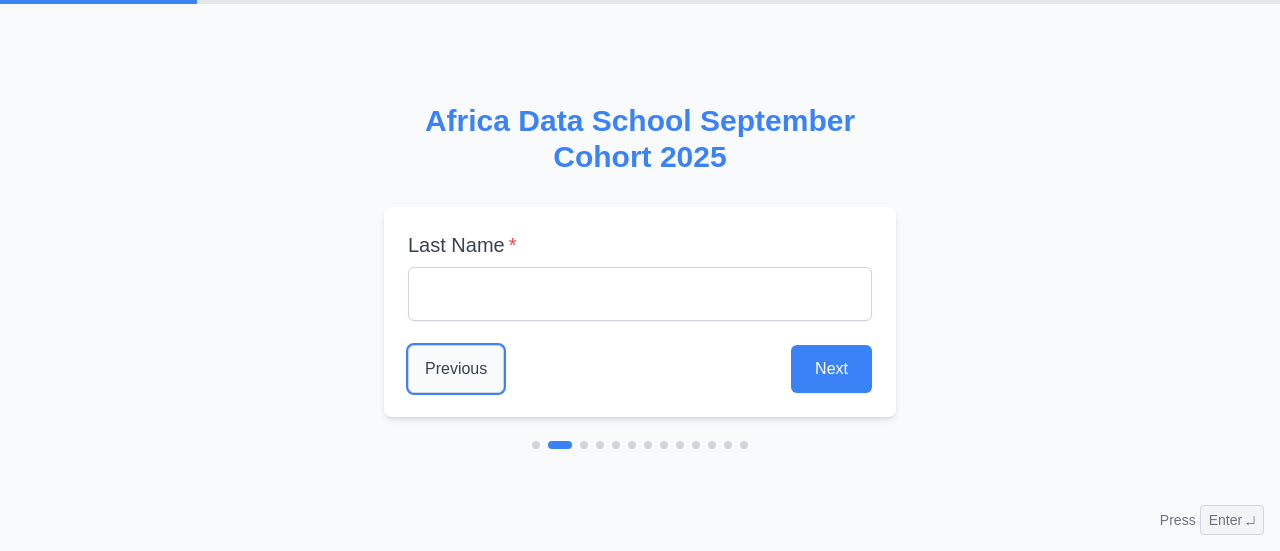click on "Previous" at bounding box center (456, 369) 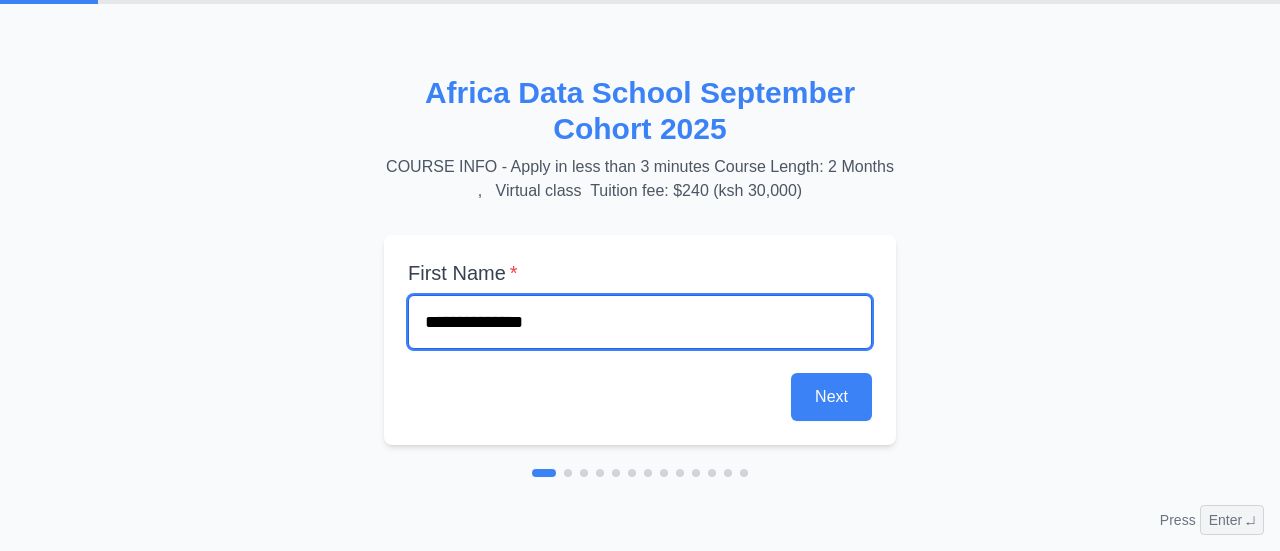 click on "**********" at bounding box center [640, 322] 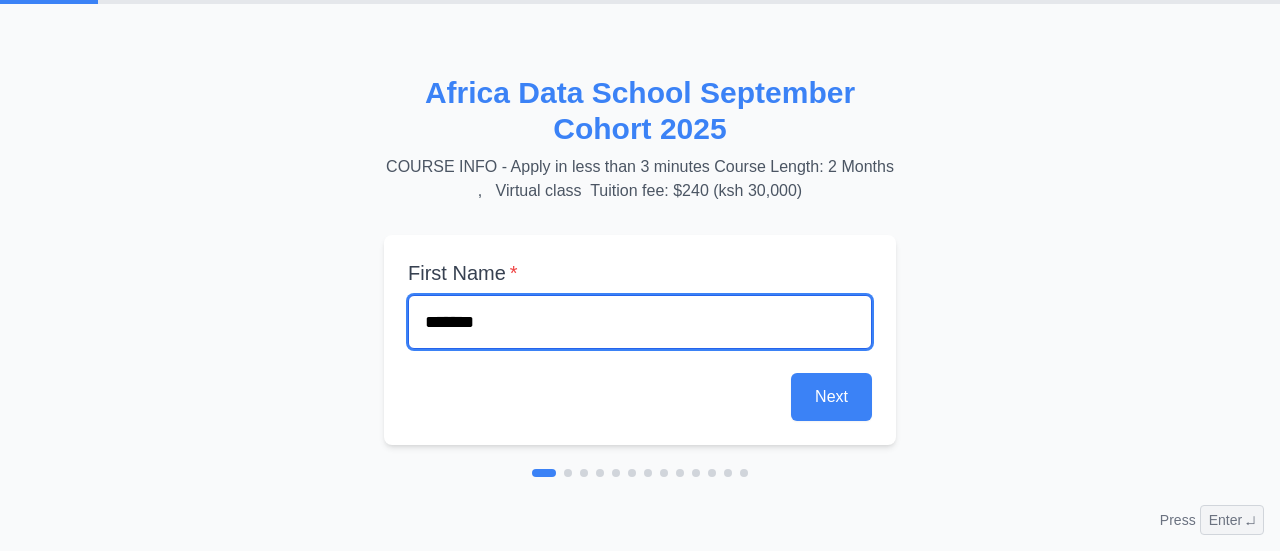 type on "******" 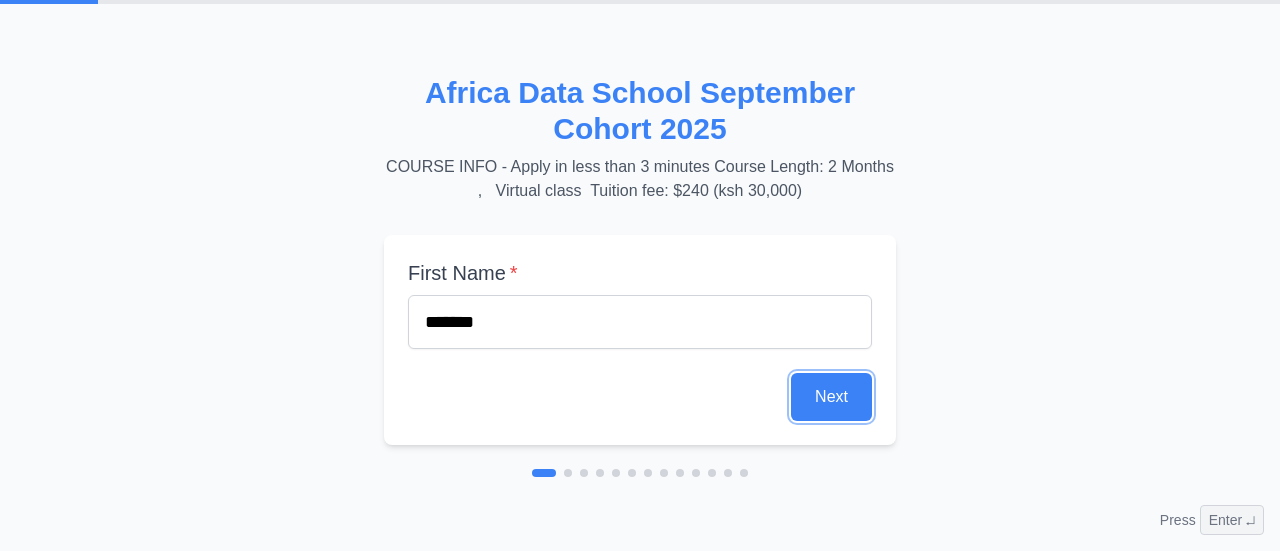 click on "Next" at bounding box center (831, 397) 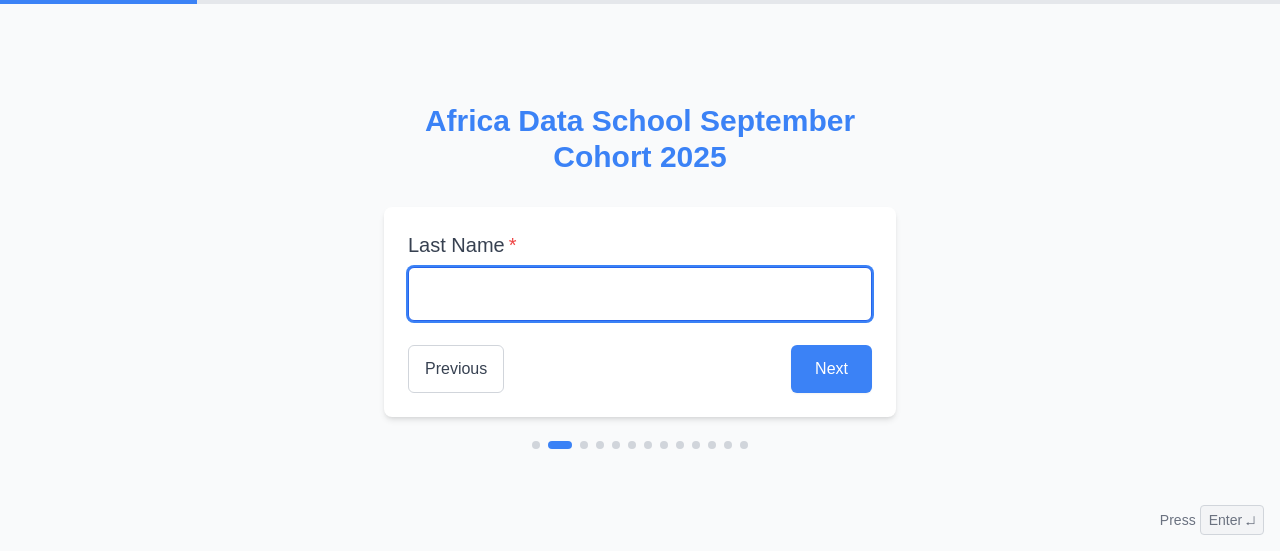 click at bounding box center (640, 294) 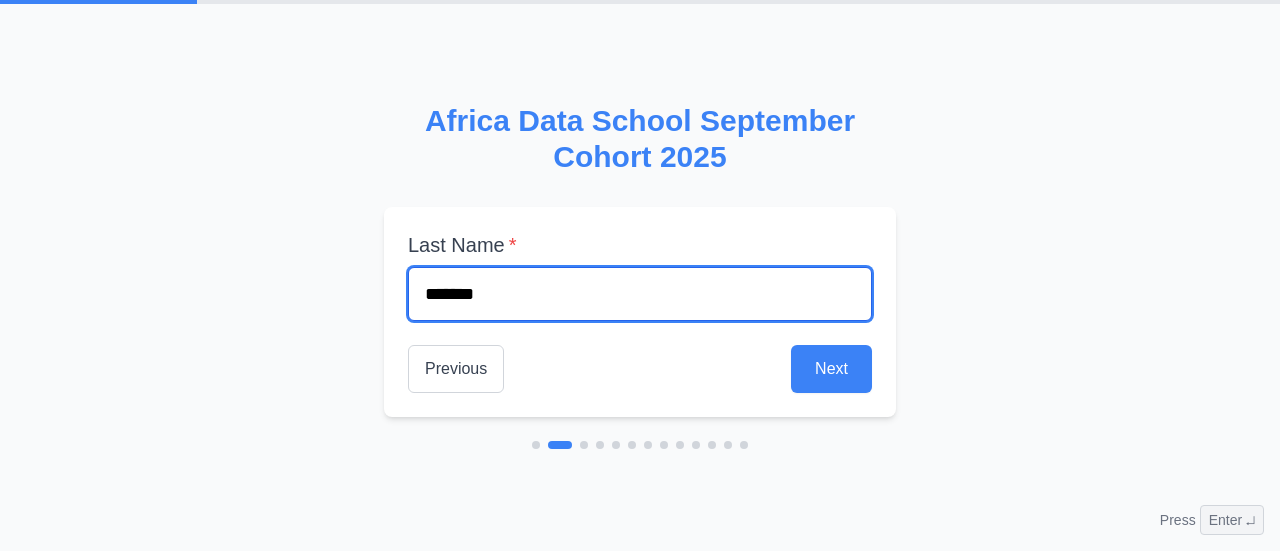 type on "*******" 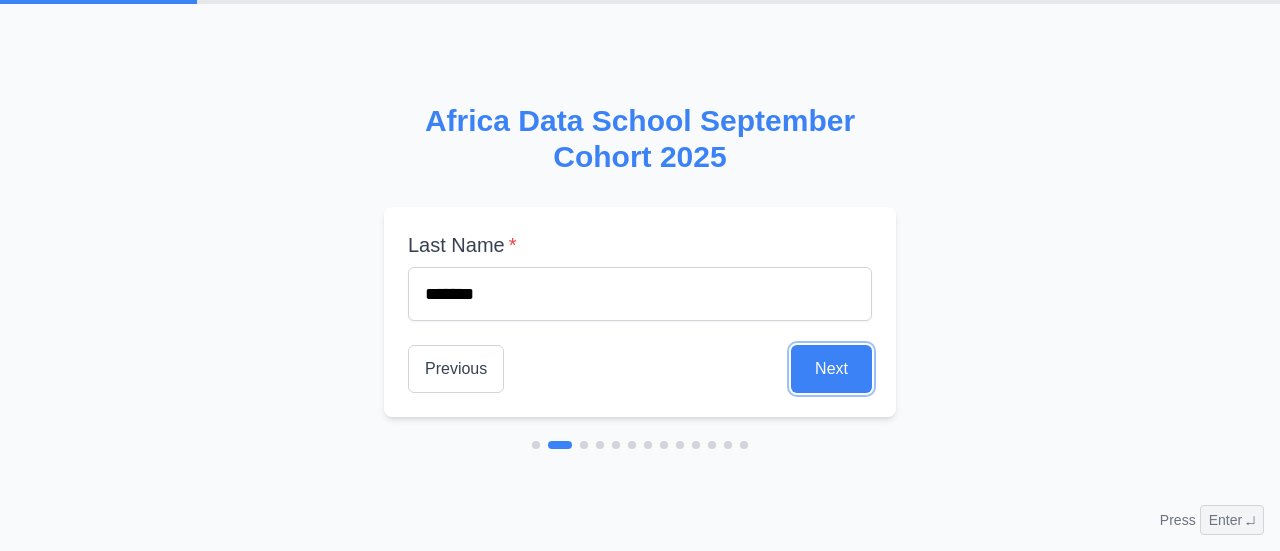 click on "Next" at bounding box center (831, 369) 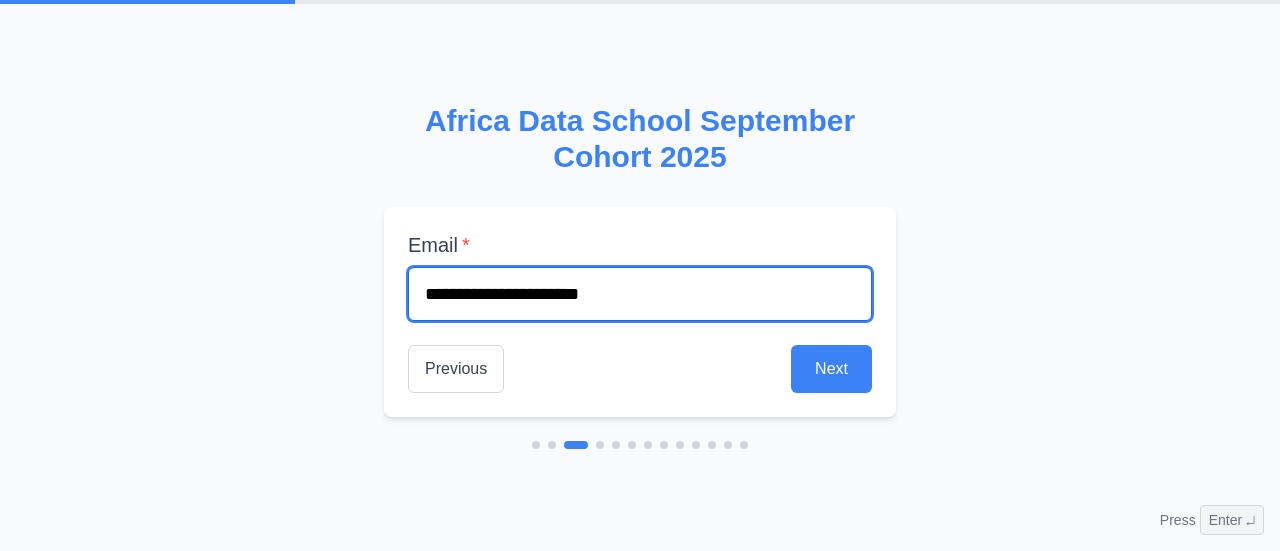 type on "**********" 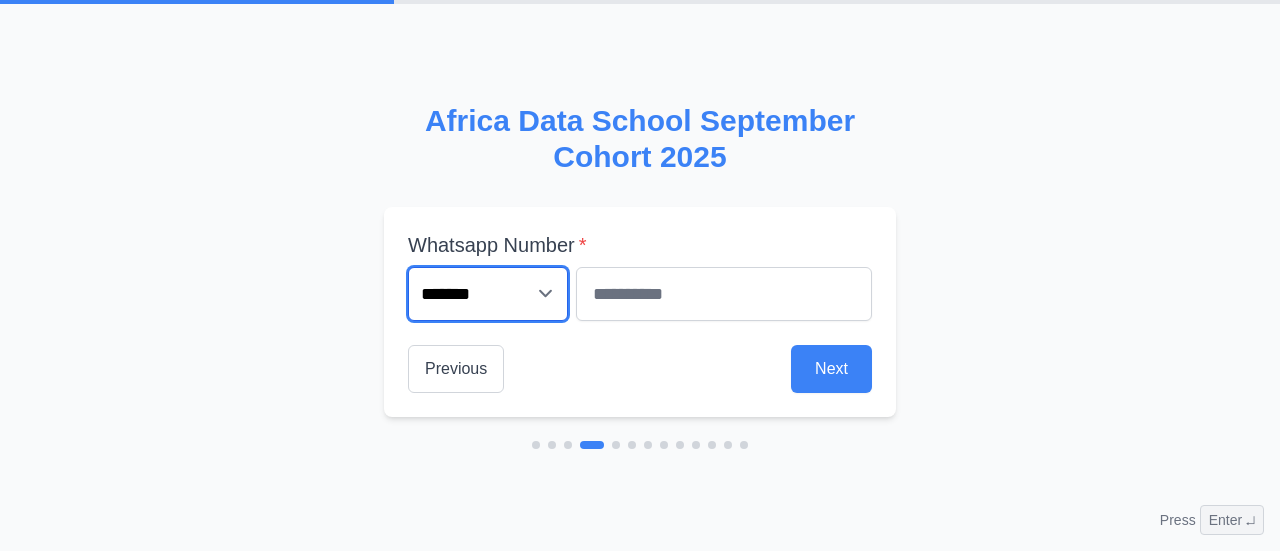click on "**********" at bounding box center (488, 294) 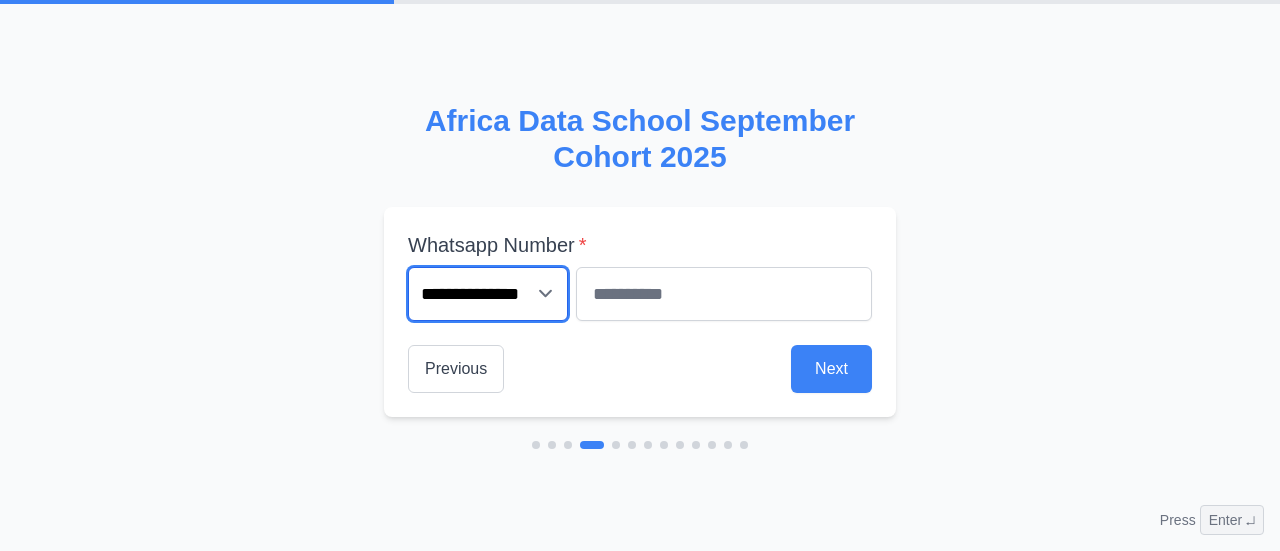 click on "**********" at bounding box center [488, 294] 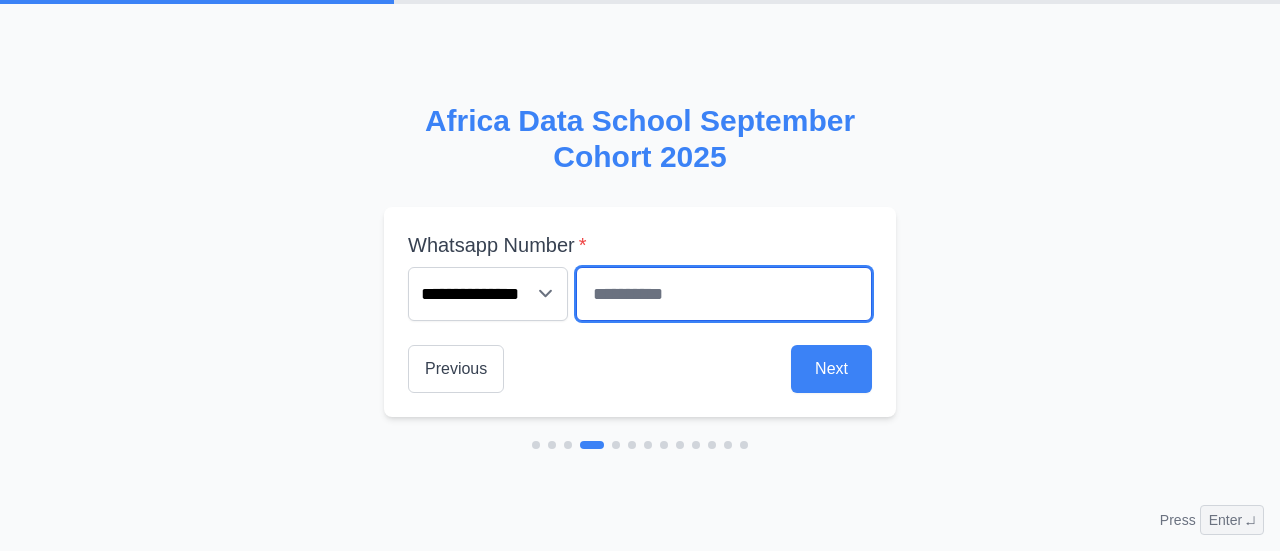 click at bounding box center (724, 294) 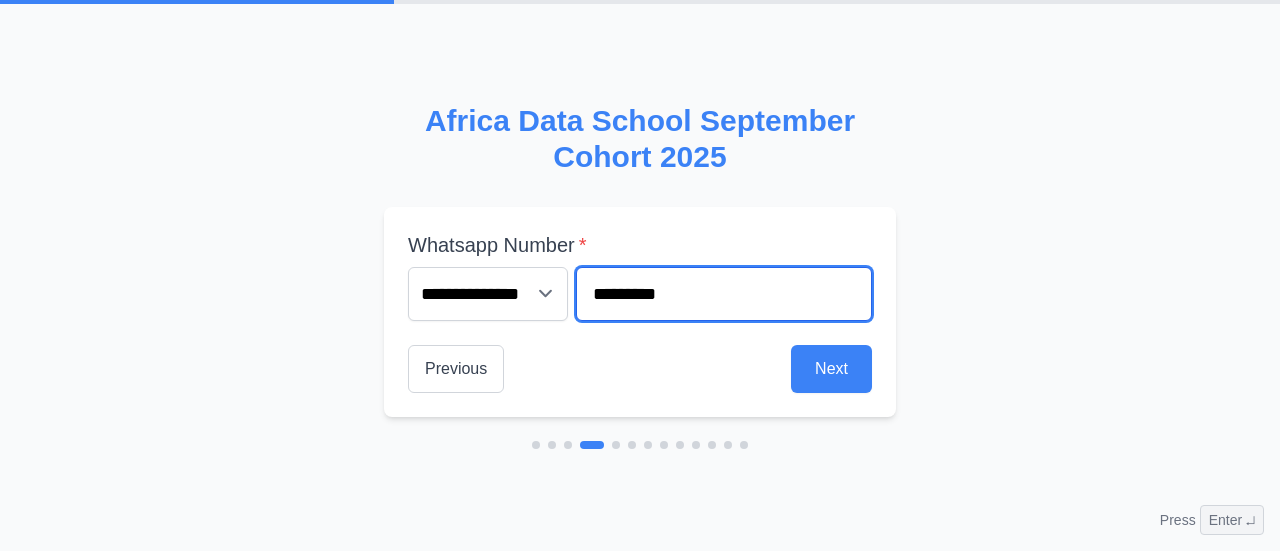 type on "********" 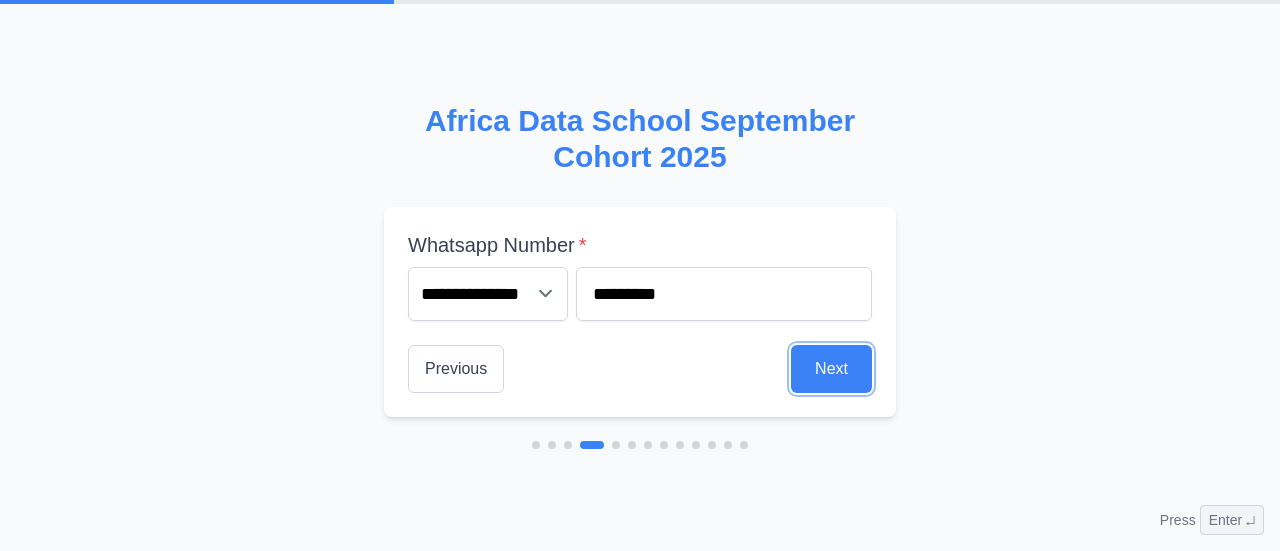 click on "Next" at bounding box center (831, 369) 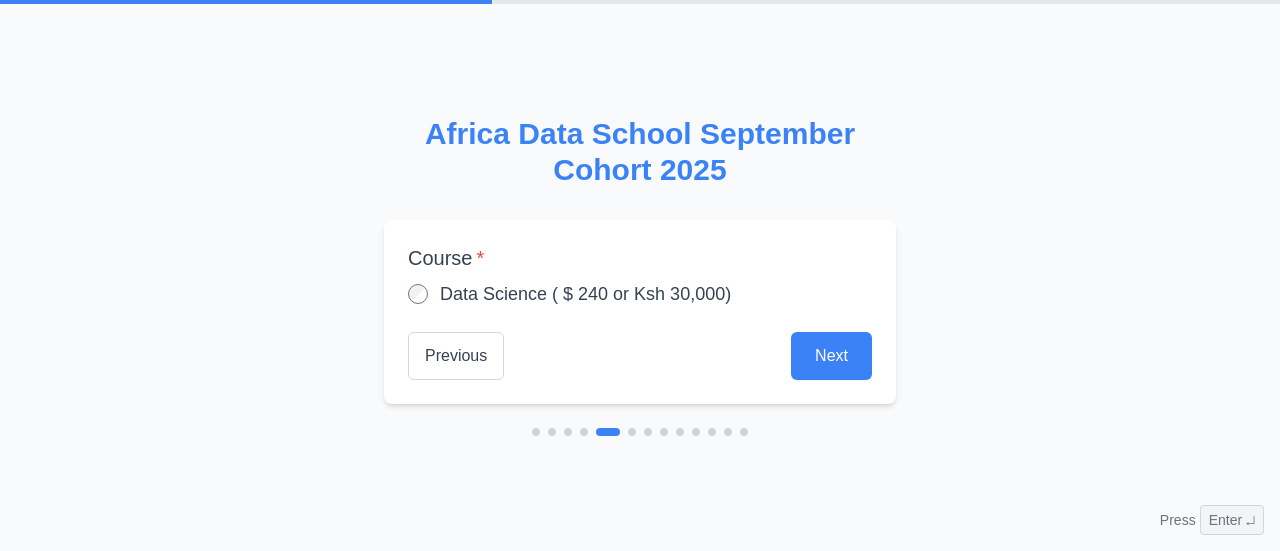 click on "Data Science  ( $ 240 or Ksh 30,000)" at bounding box center [585, 294] 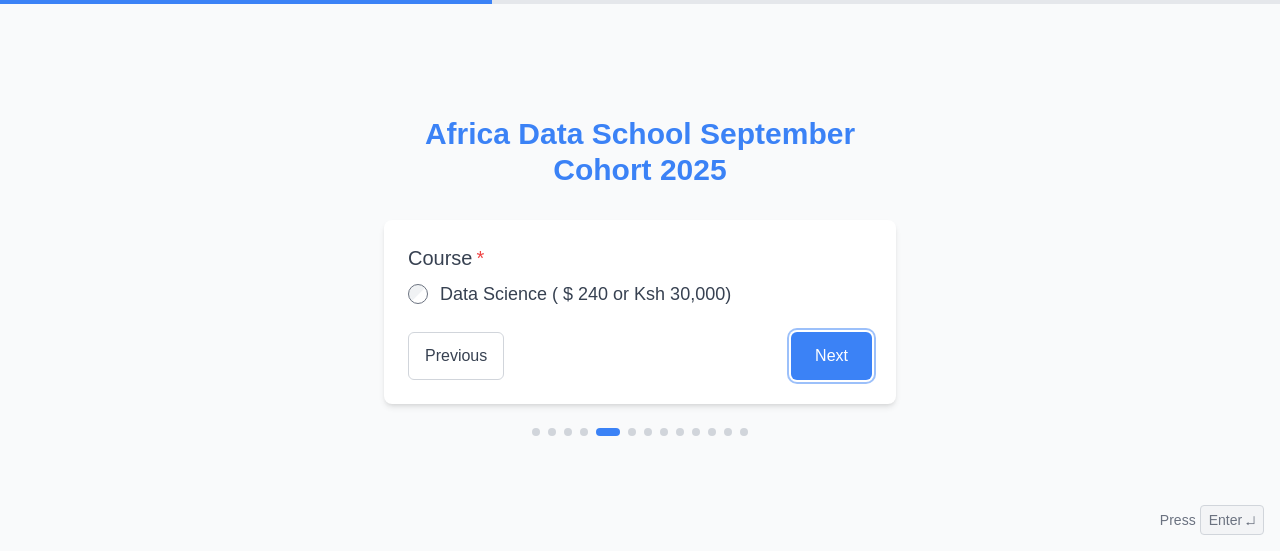 click on "Next" at bounding box center [831, 356] 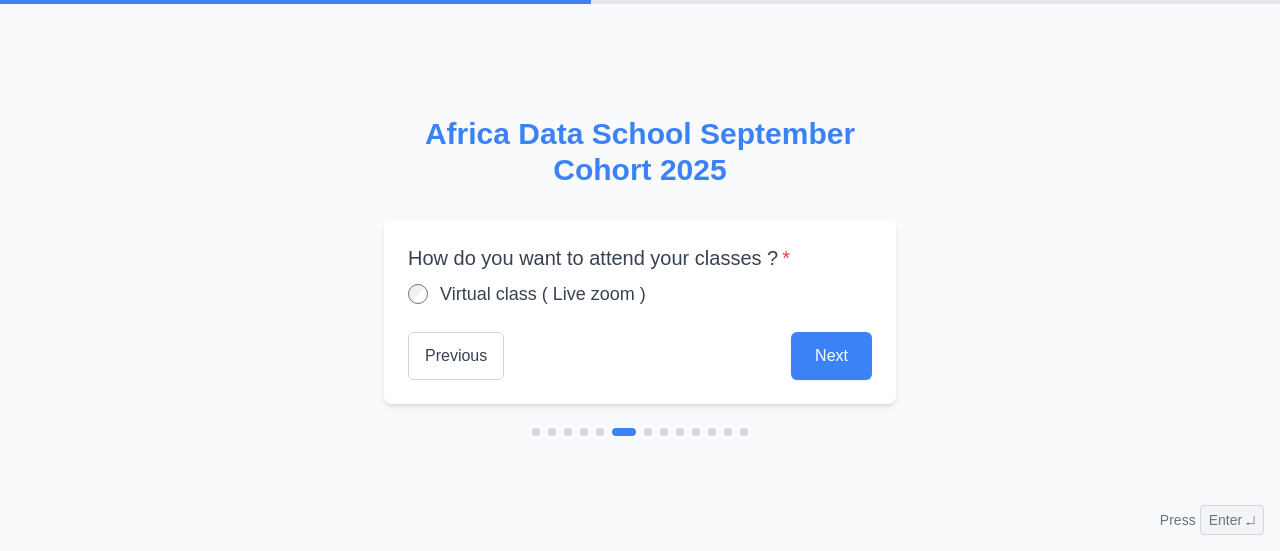 click on "Virtual class ( Live zoom )" at bounding box center (543, 294) 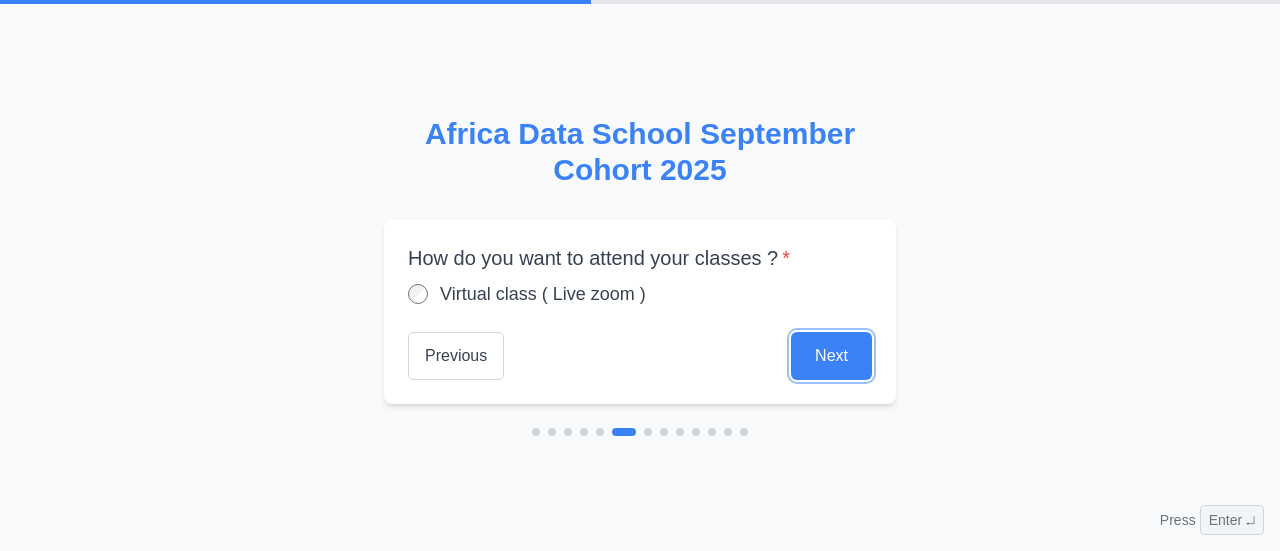 click on "Next" at bounding box center [831, 356] 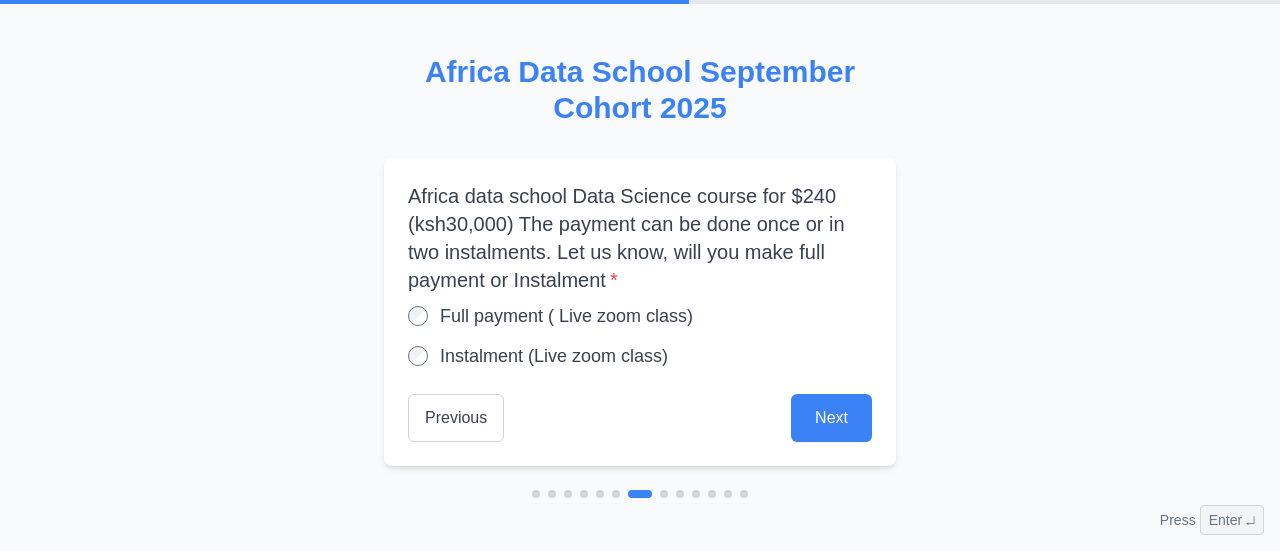 click on "Instalment (Live zoom class)" at bounding box center [554, 356] 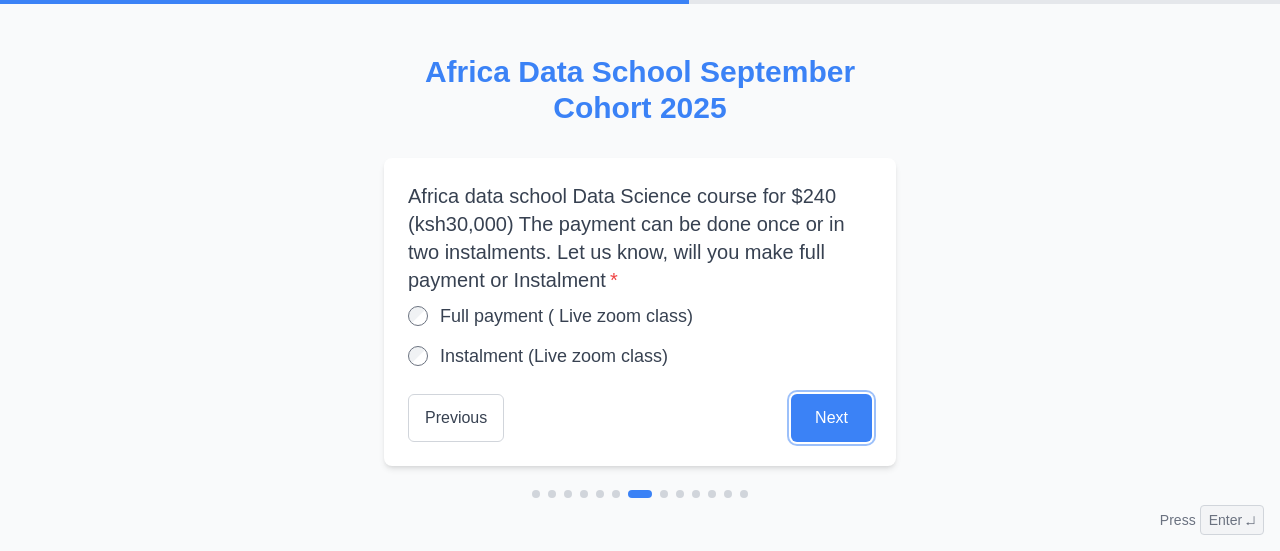 click on "Next" at bounding box center [831, 418] 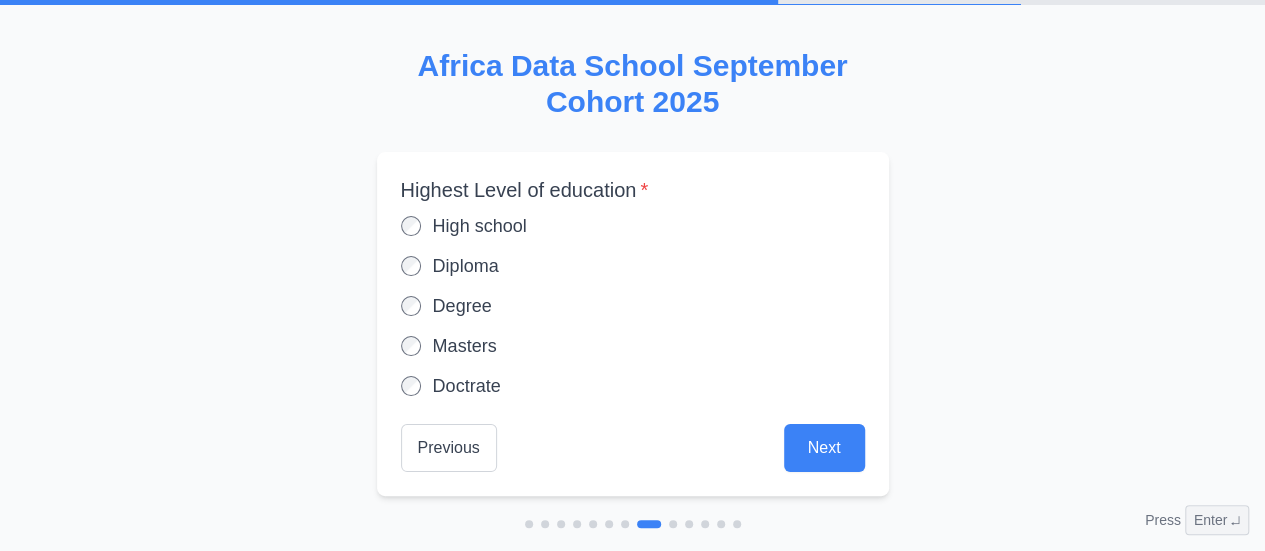 click on "High school" at bounding box center (480, 226) 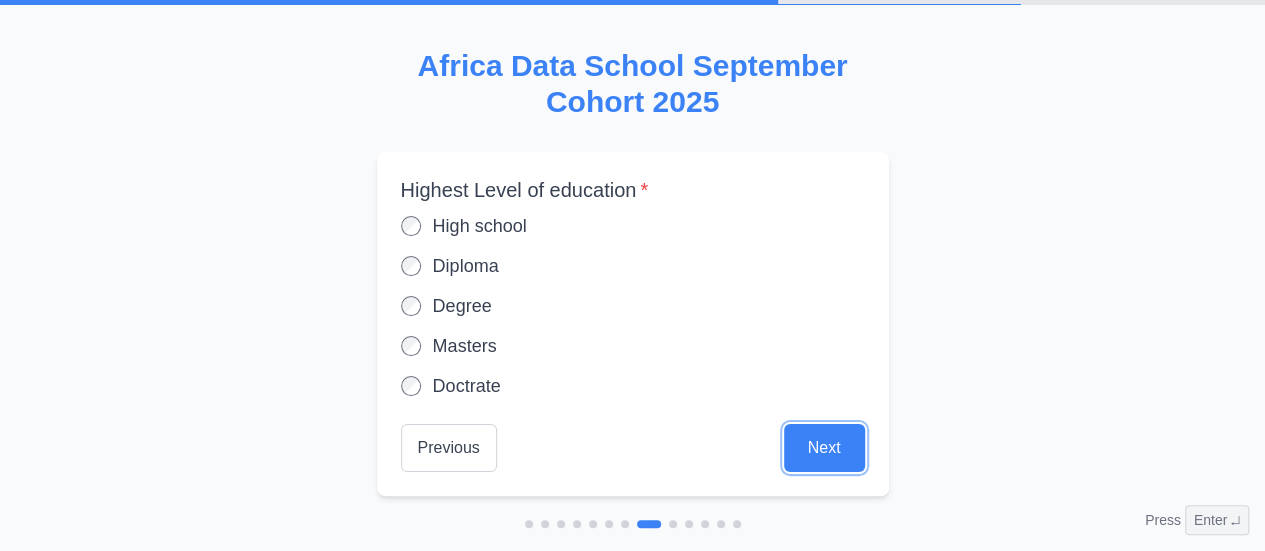 click on "Next" at bounding box center [824, 448] 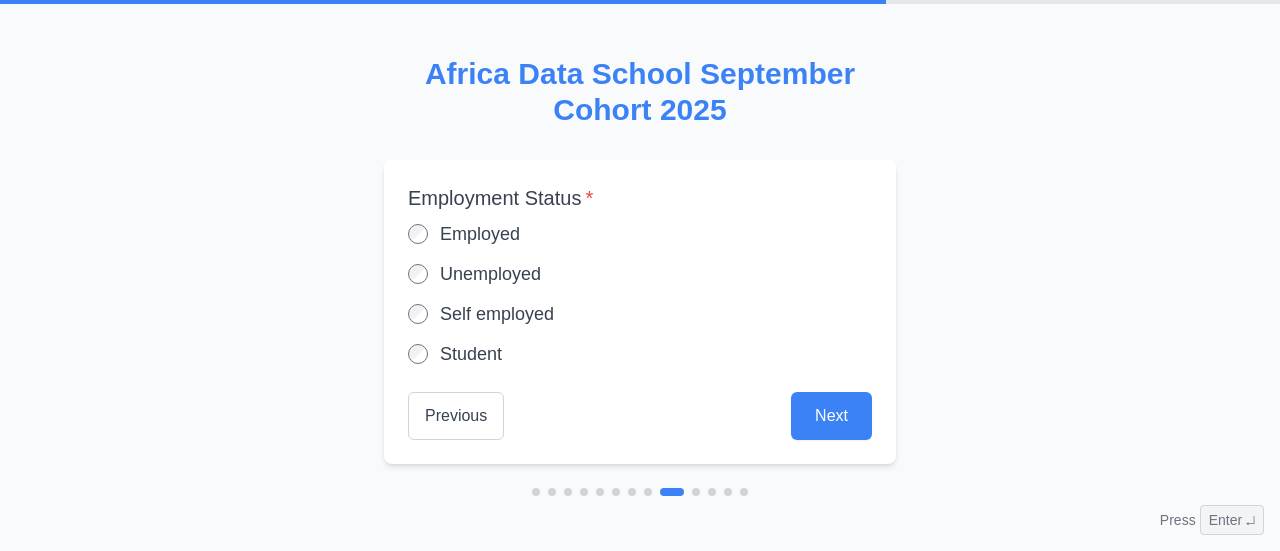 click on "Unemployed" at bounding box center (490, 274) 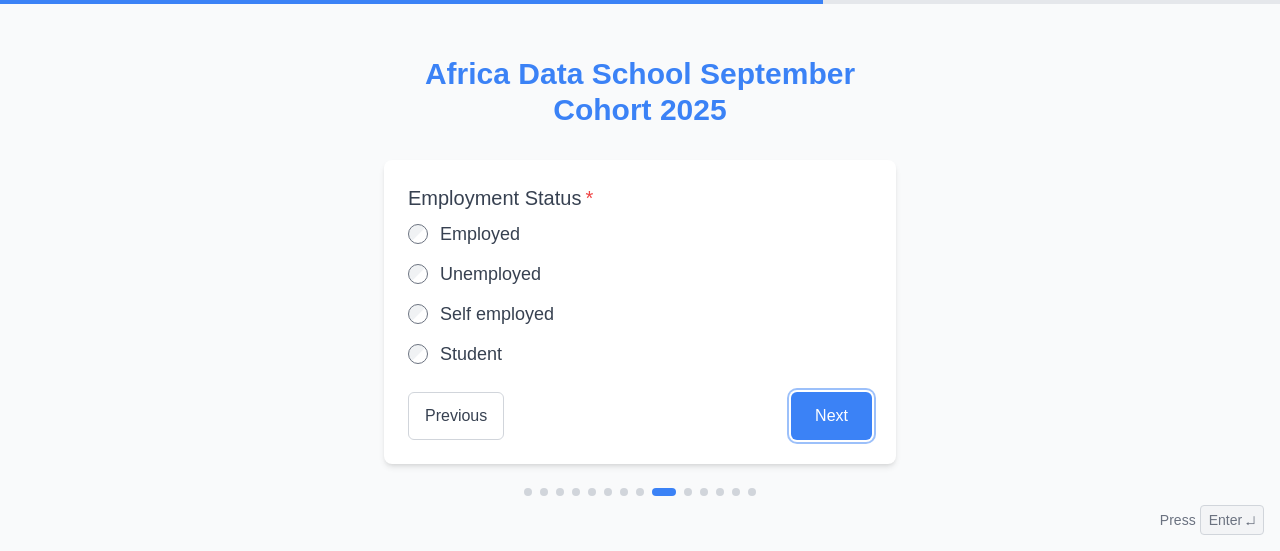 click on "Next" at bounding box center (831, 416) 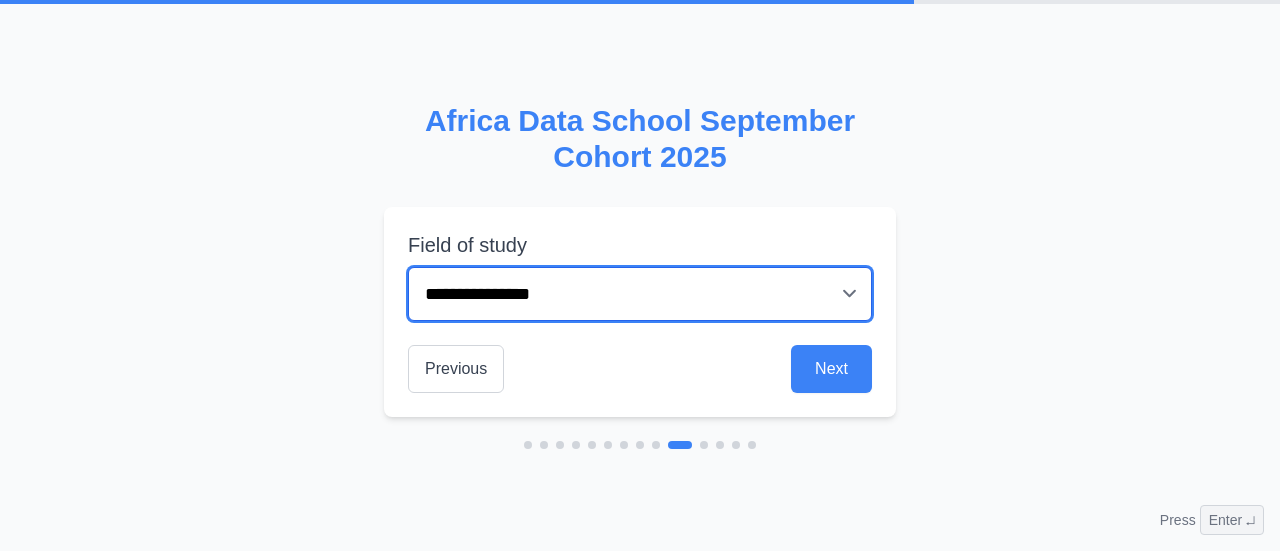 click on "**********" at bounding box center (640, 294) 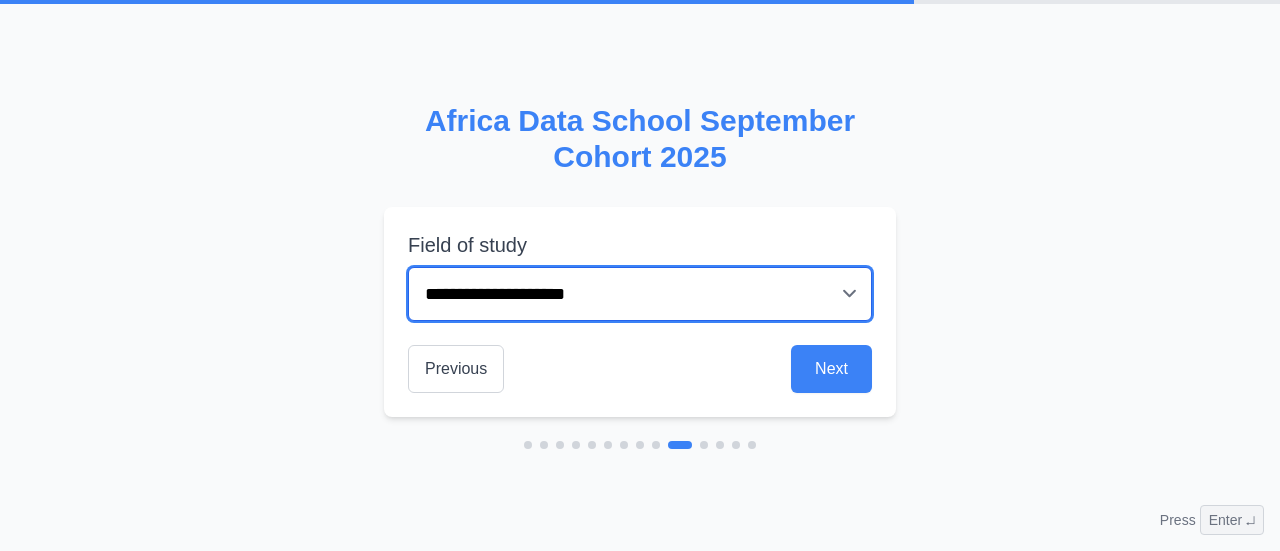 click on "**********" at bounding box center (640, 294) 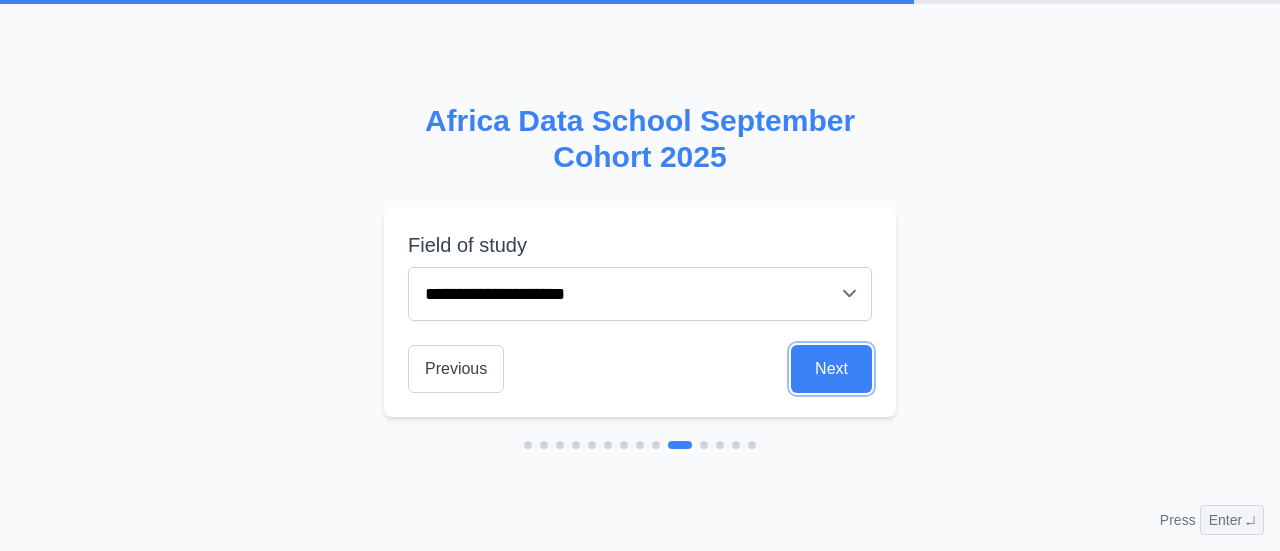click on "Next" at bounding box center (831, 369) 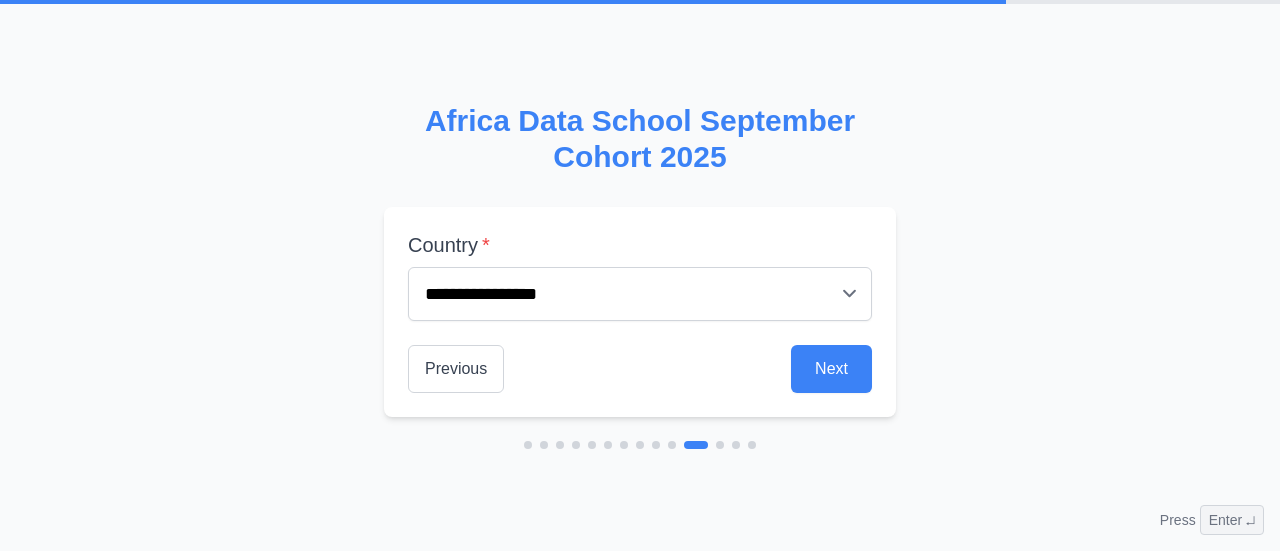 click on "**********" at bounding box center (640, 312) 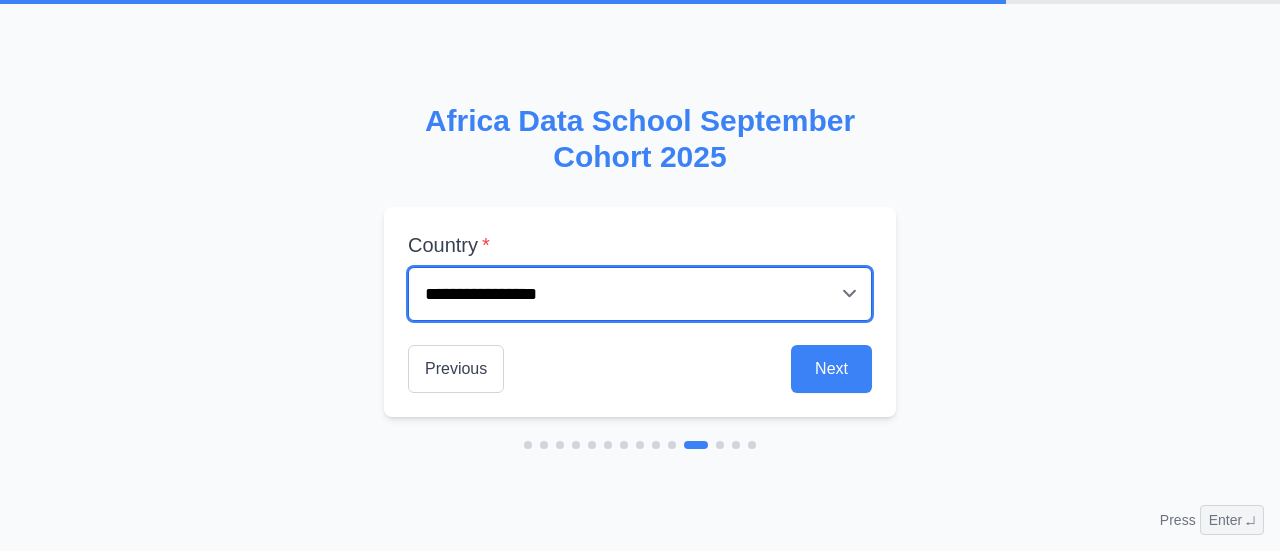 click on "**********" at bounding box center [640, 294] 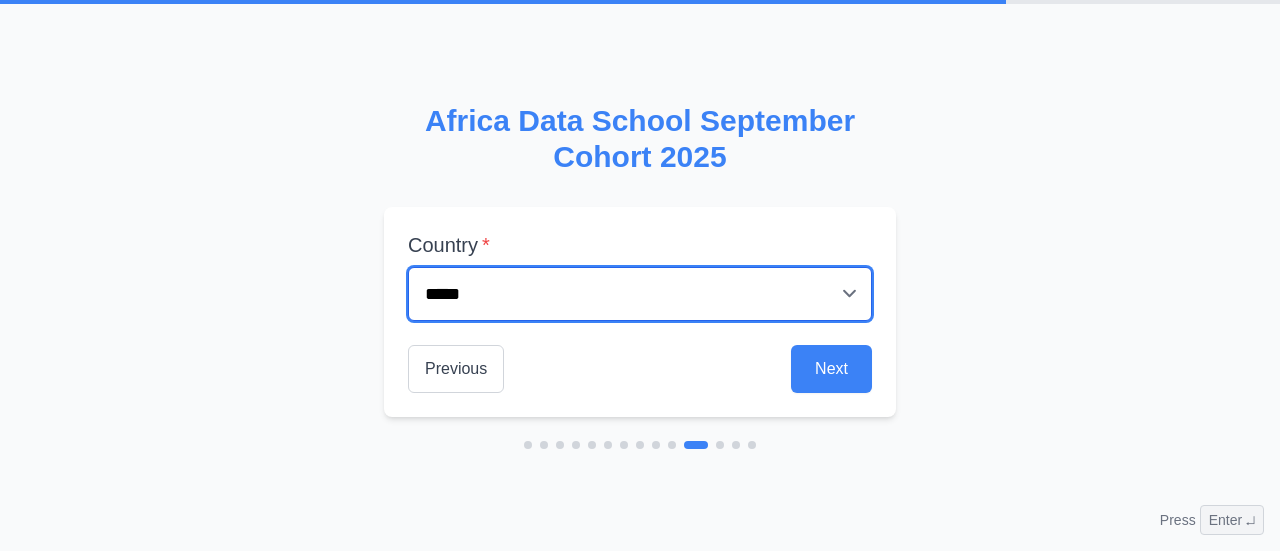 click on "**********" at bounding box center (640, 294) 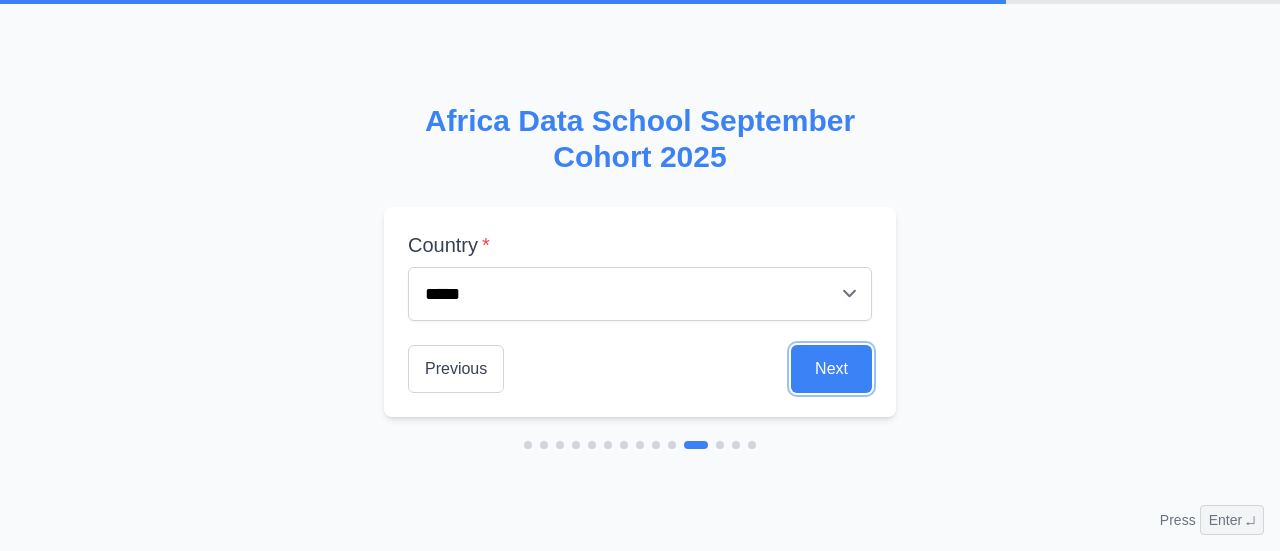 click on "Next" at bounding box center [831, 369] 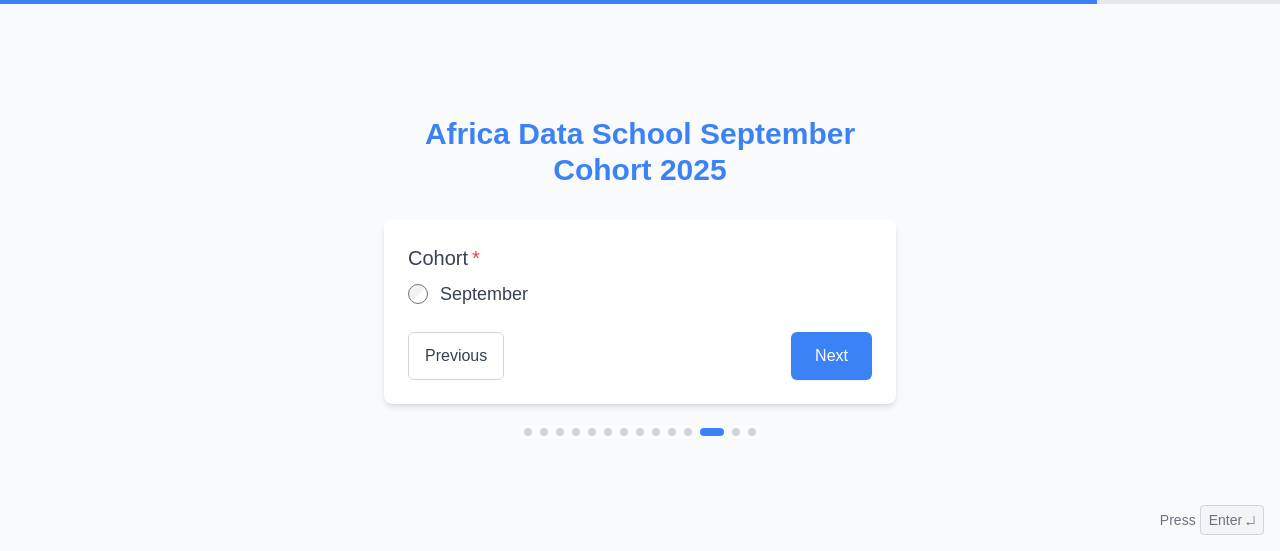 click on "September" at bounding box center [484, 294] 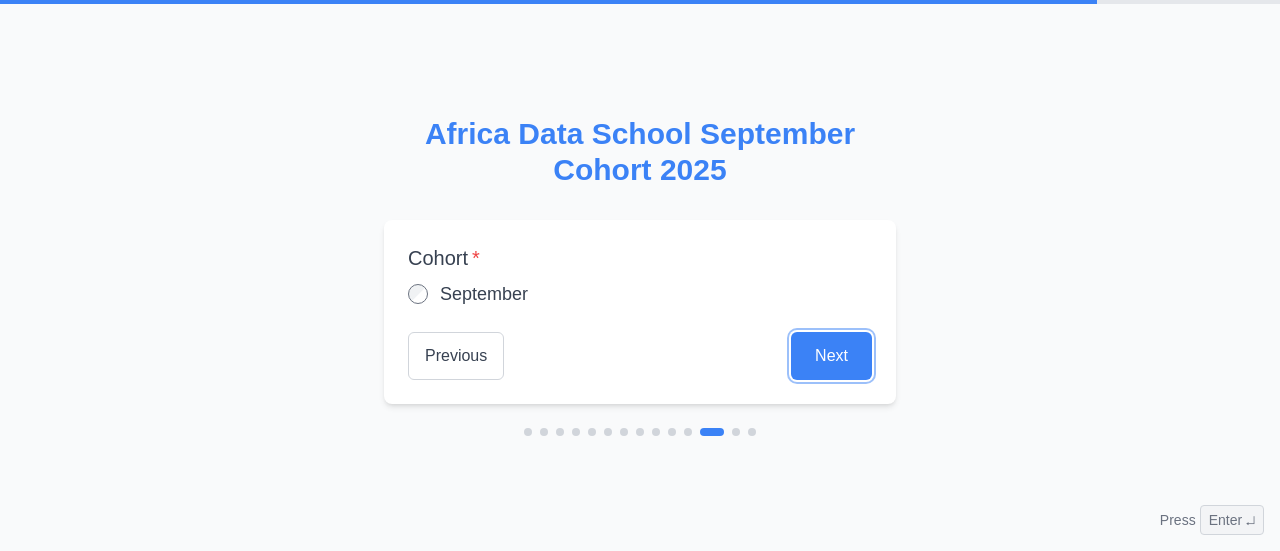 click on "Next" at bounding box center (831, 356) 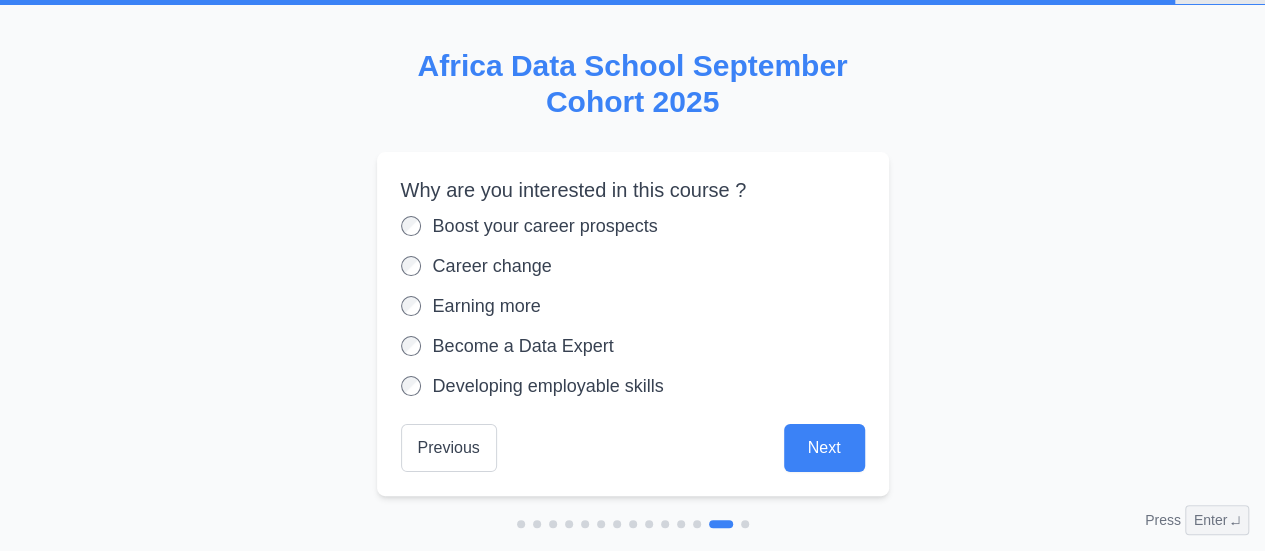 click on "Developing employable skills" at bounding box center [548, 386] 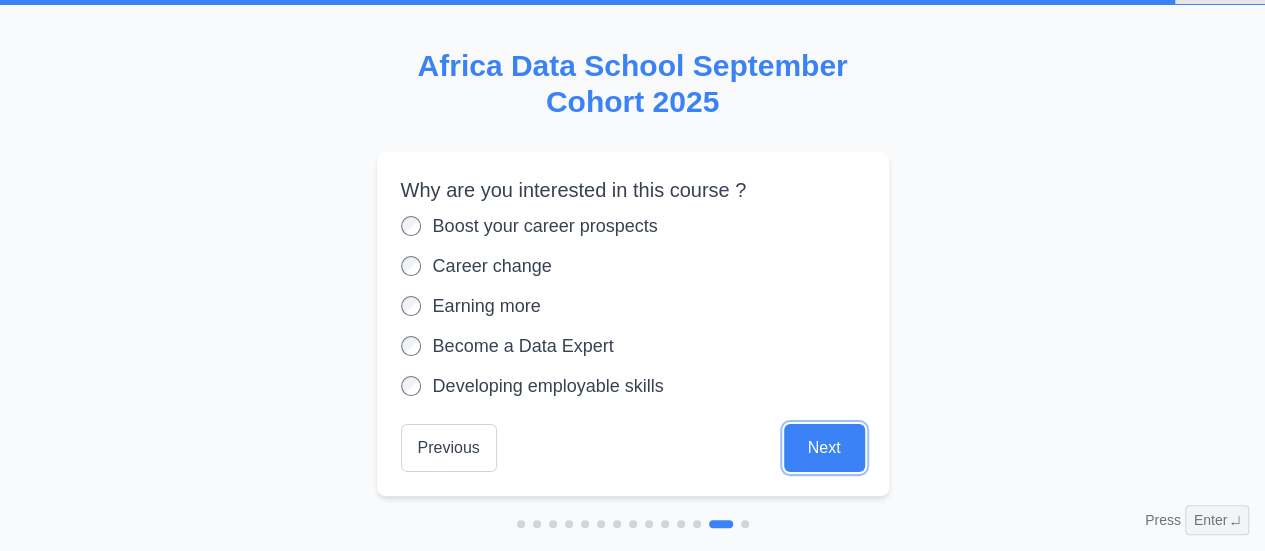 click on "Next" at bounding box center (824, 448) 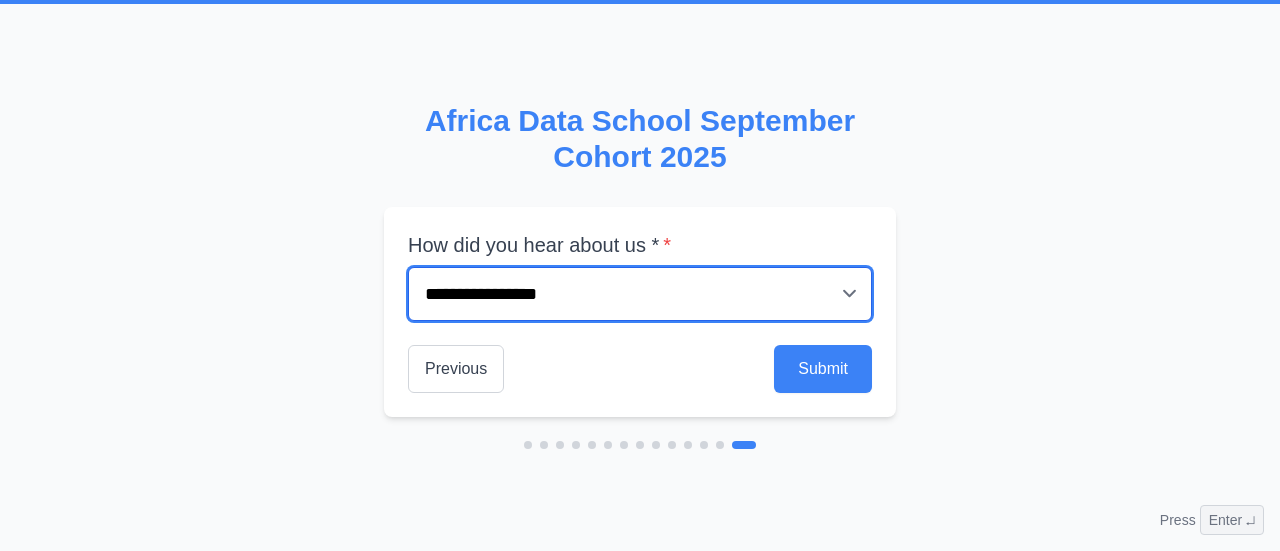 click on "**********" at bounding box center [640, 294] 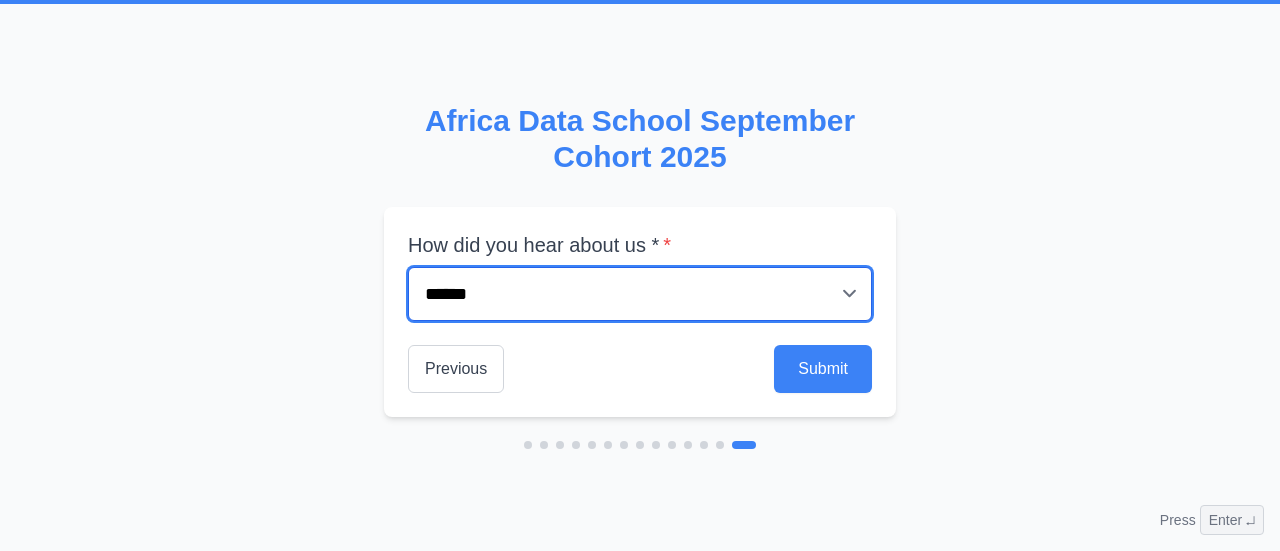 click on "**********" at bounding box center [640, 294] 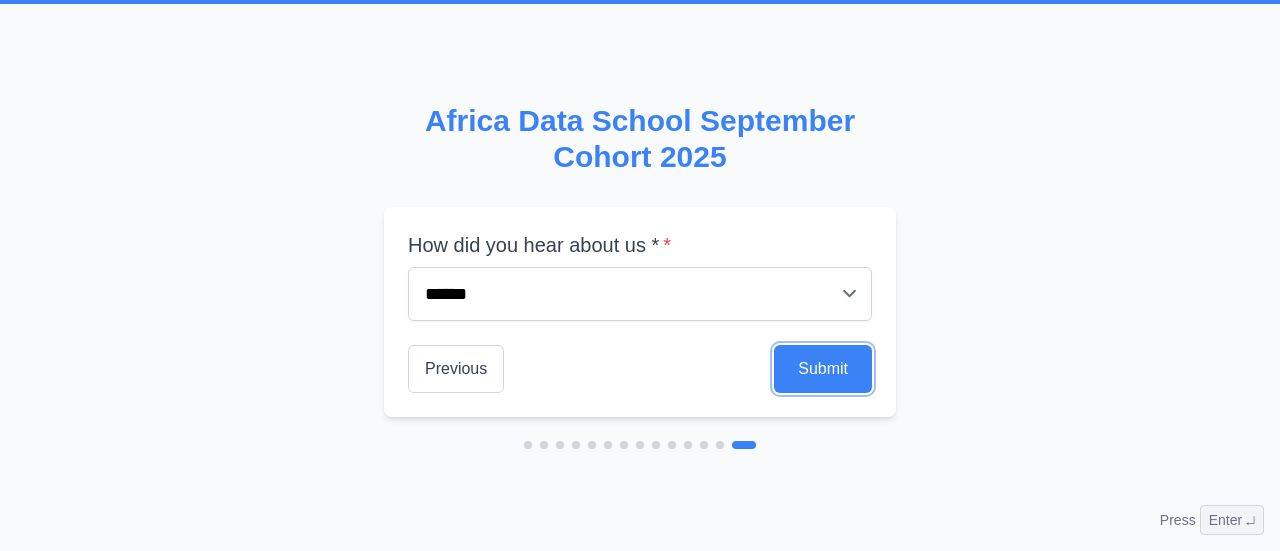 click on "Submit" at bounding box center (823, 369) 